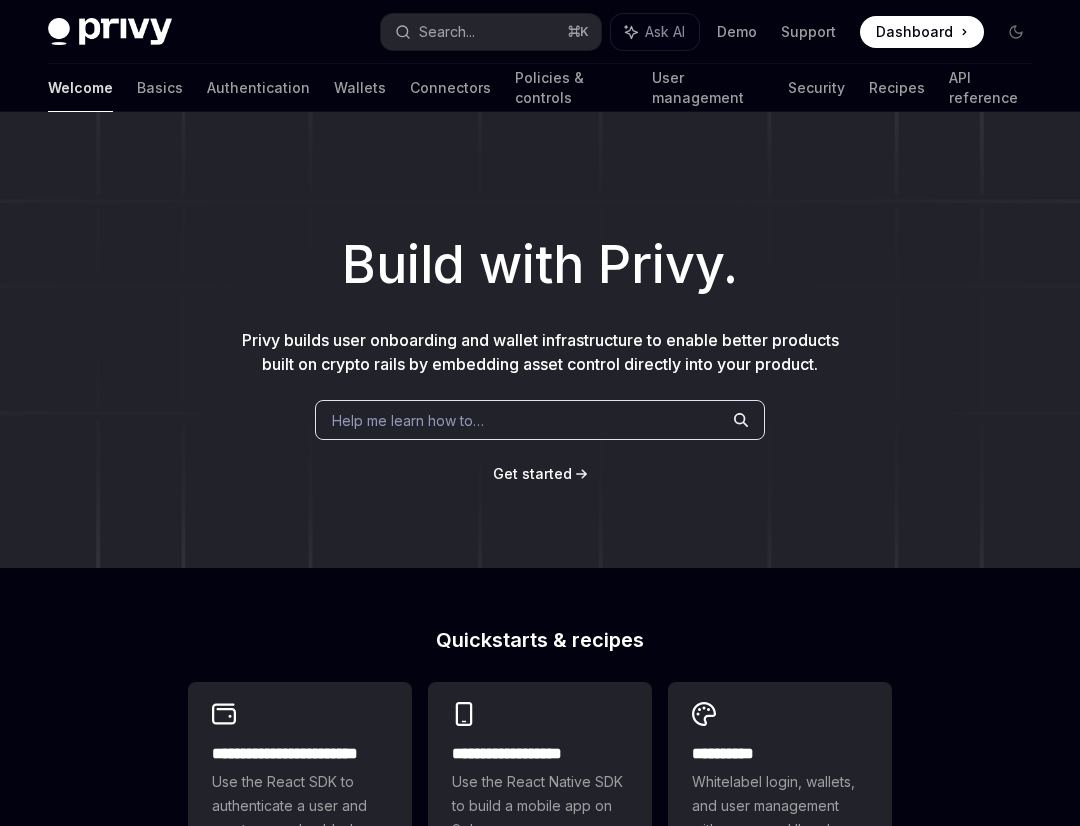 scroll, scrollTop: 0, scrollLeft: 0, axis: both 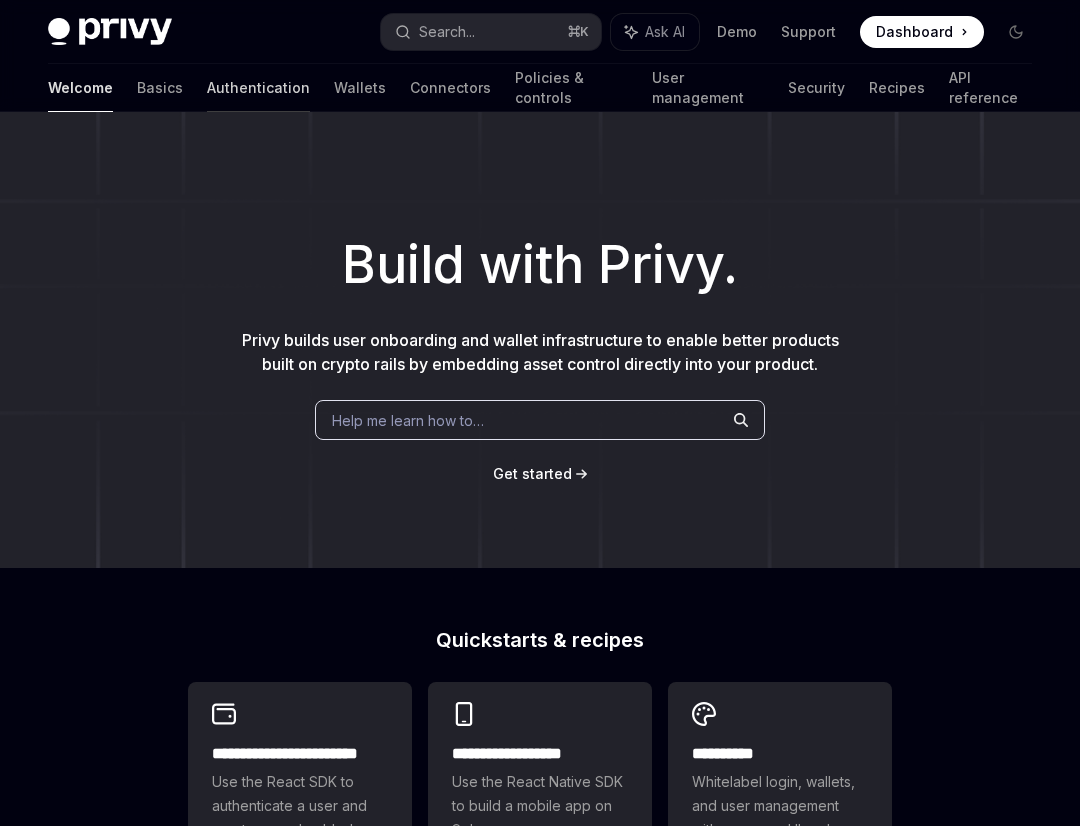 click on "Authentication" at bounding box center (258, 88) 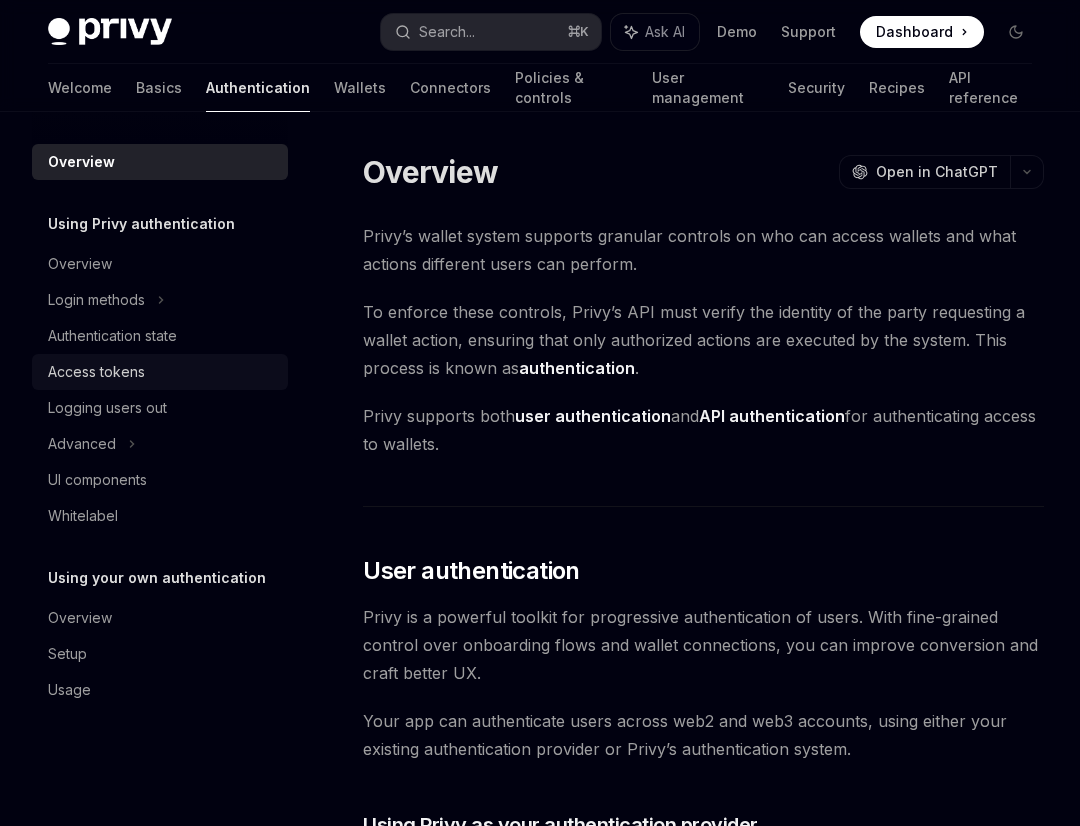 click on "Access tokens" at bounding box center [96, 372] 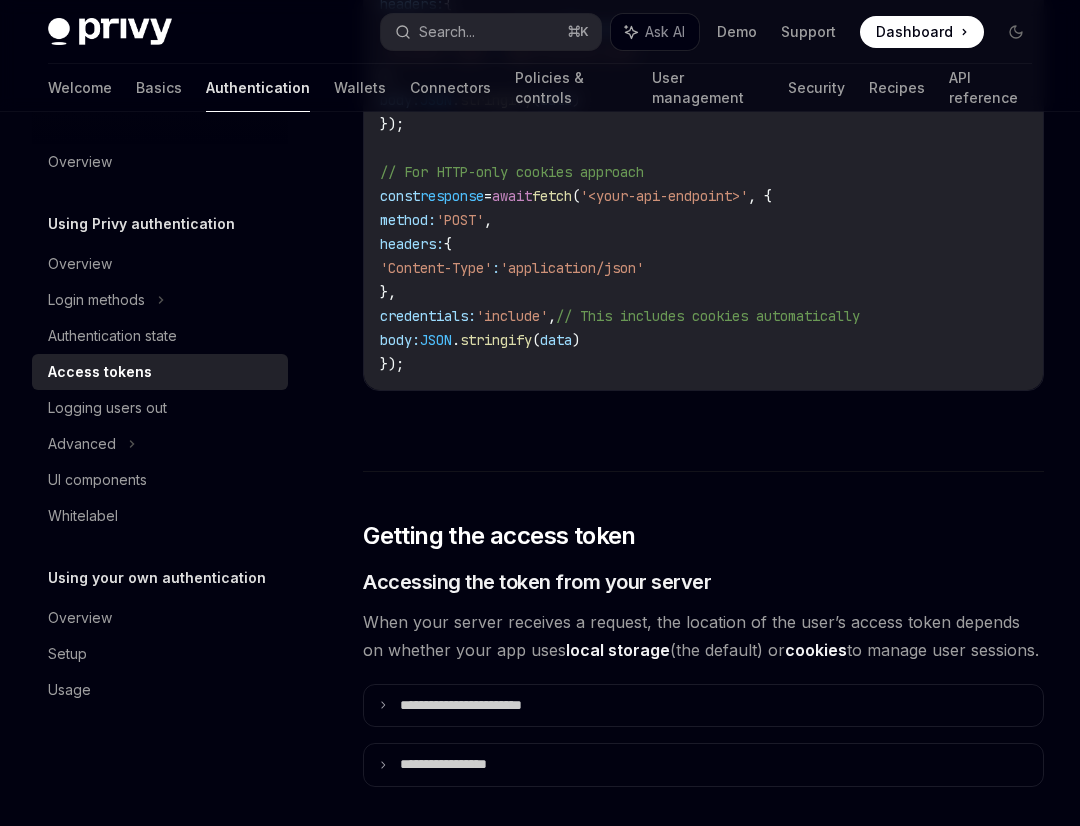 scroll, scrollTop: 2124, scrollLeft: 0, axis: vertical 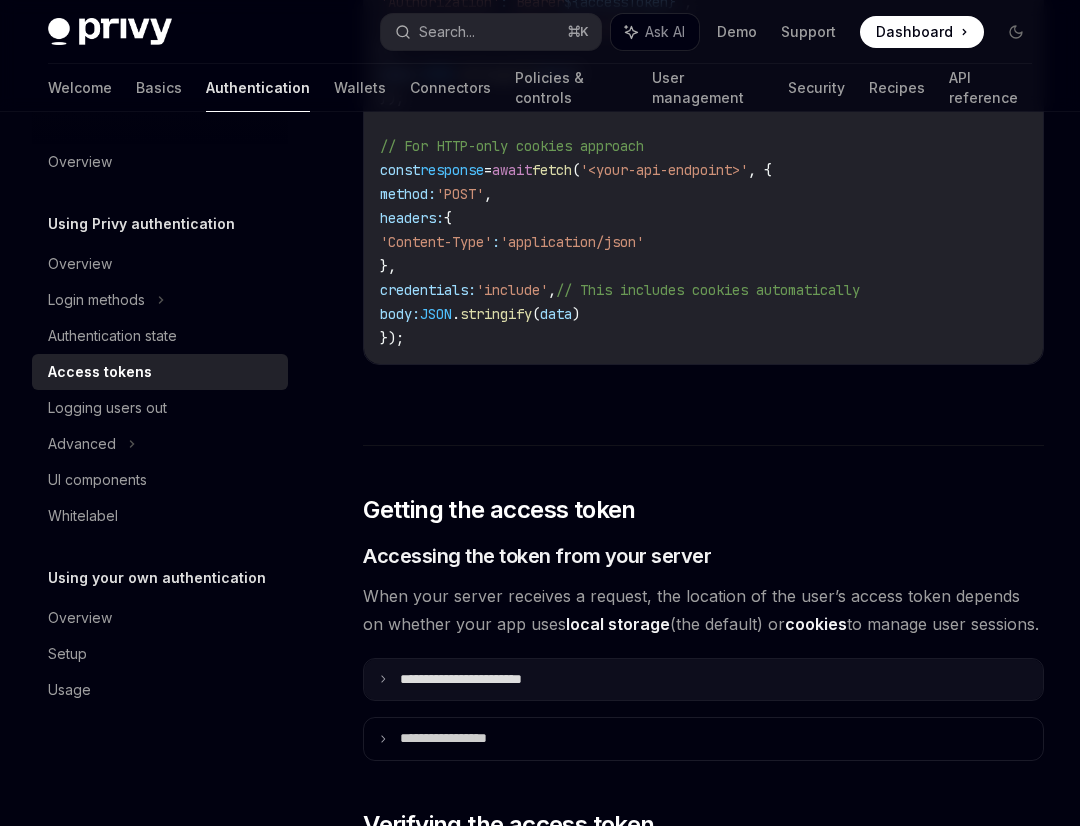 click on "**********" at bounding box center (703, 680) 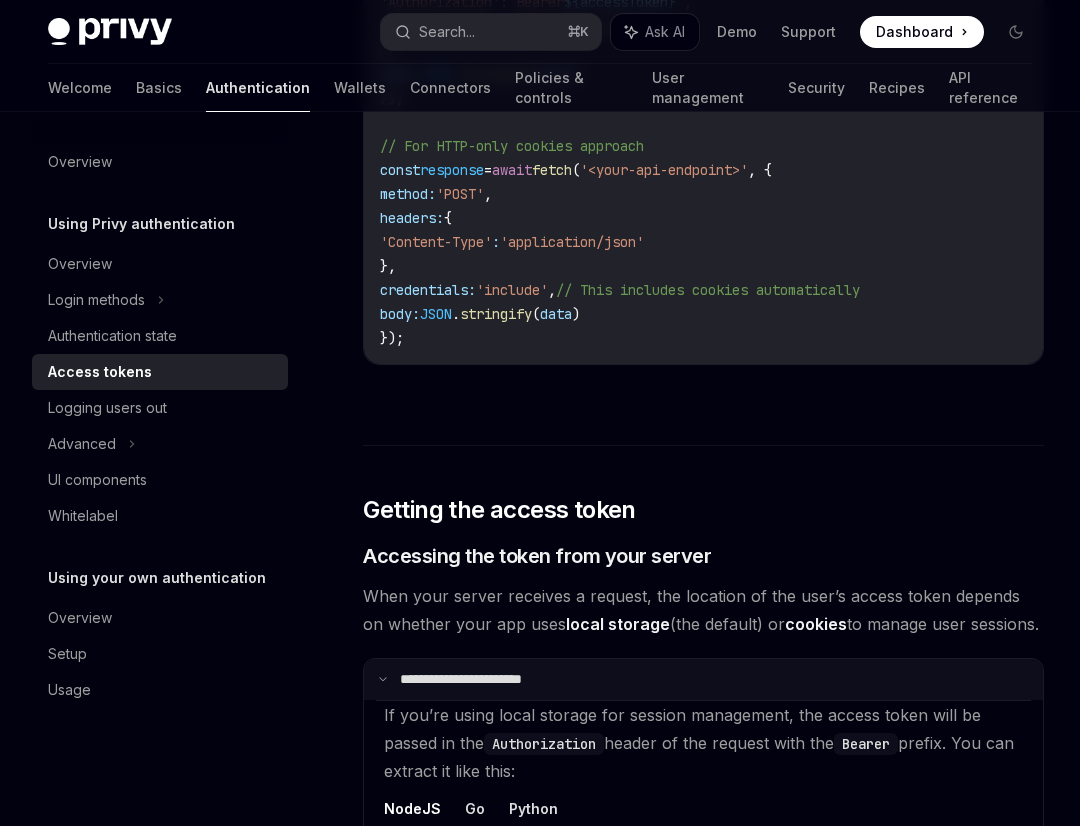 click on "**********" at bounding box center [703, 680] 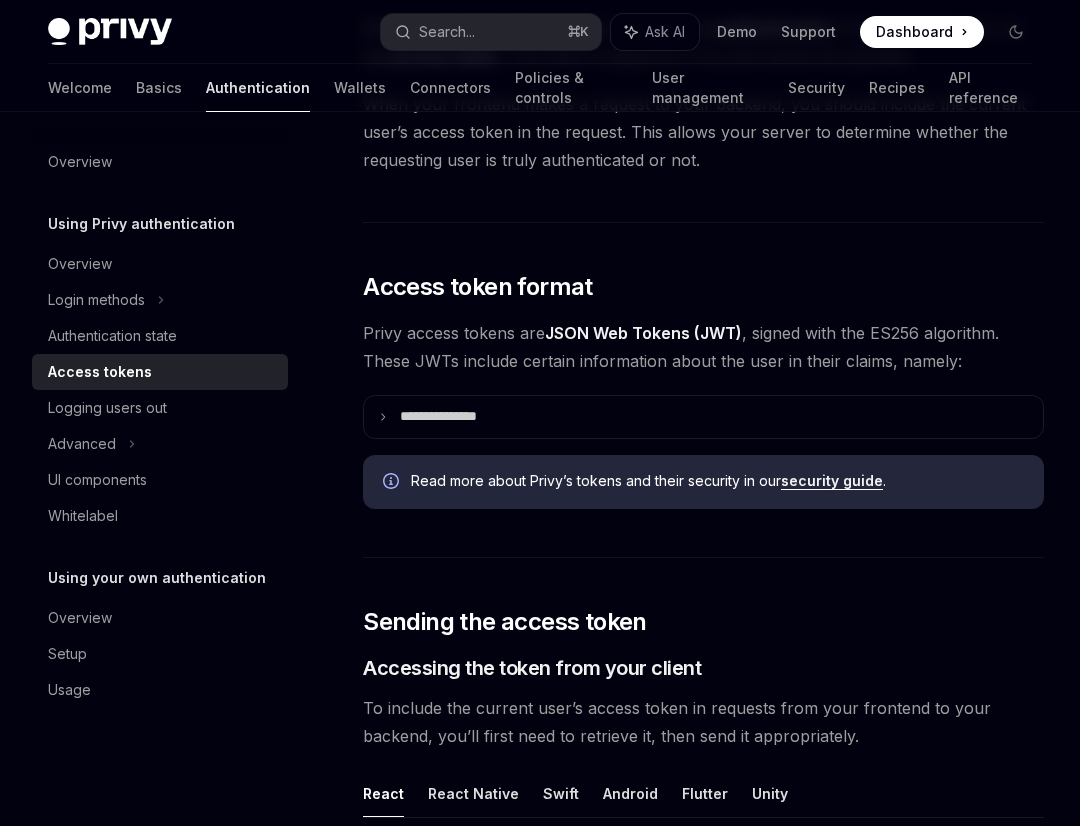 scroll, scrollTop: 0, scrollLeft: 0, axis: both 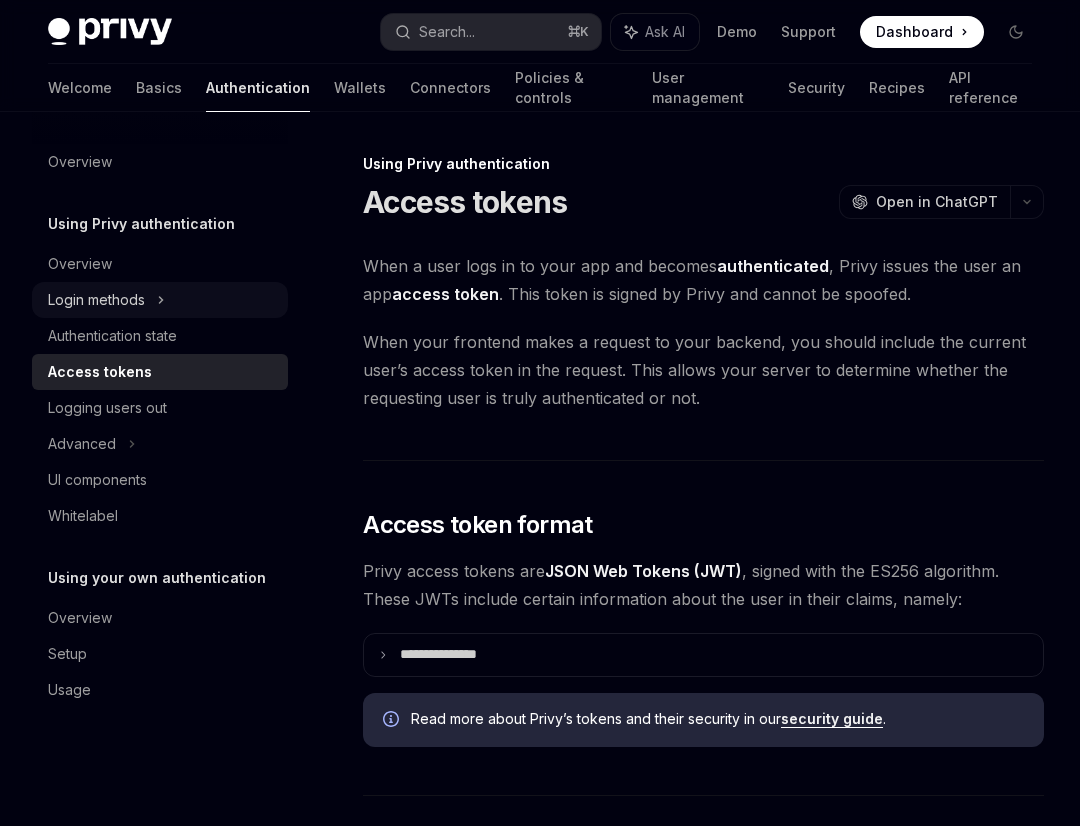 click on "Login methods" at bounding box center (96, 300) 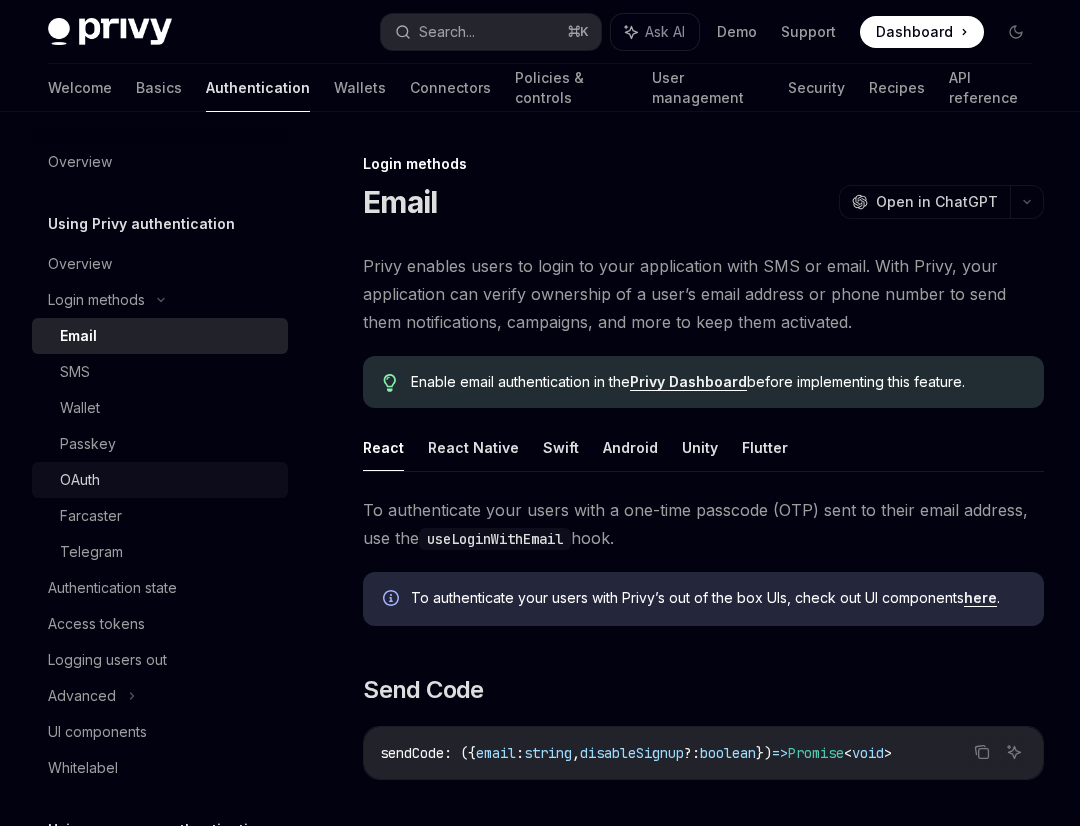 click on "OAuth" at bounding box center (168, 480) 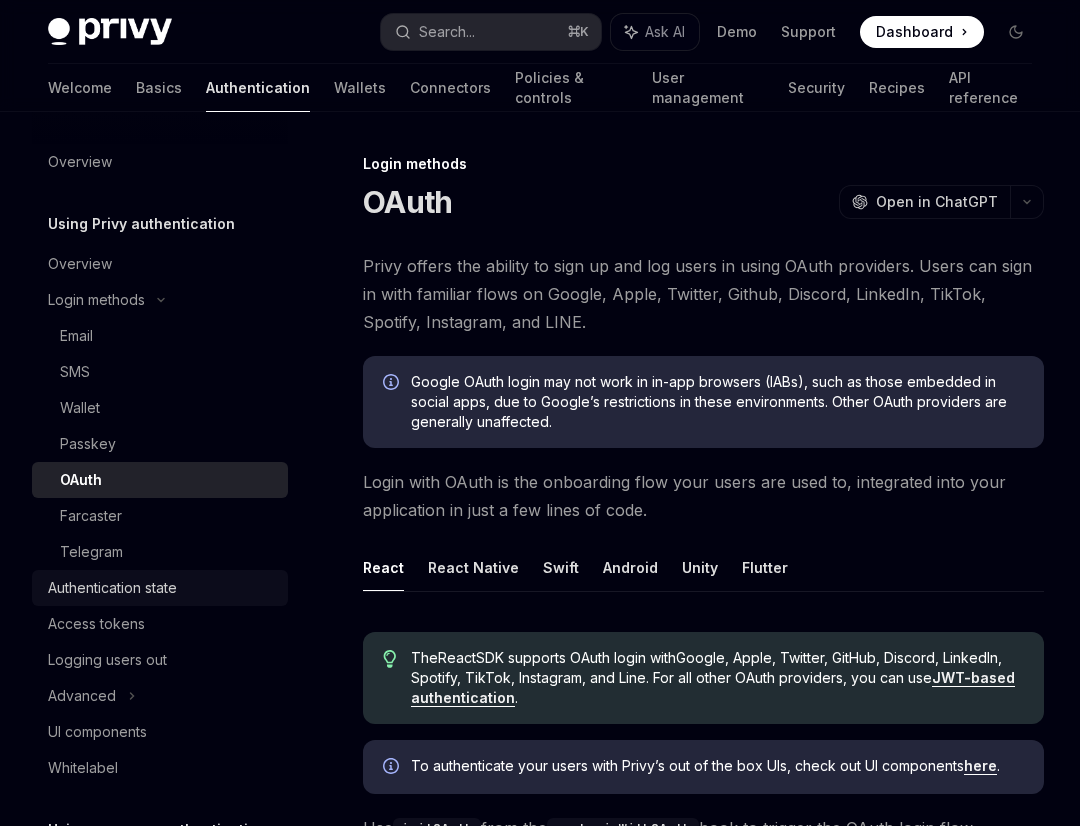click on "Authentication state" at bounding box center [112, 588] 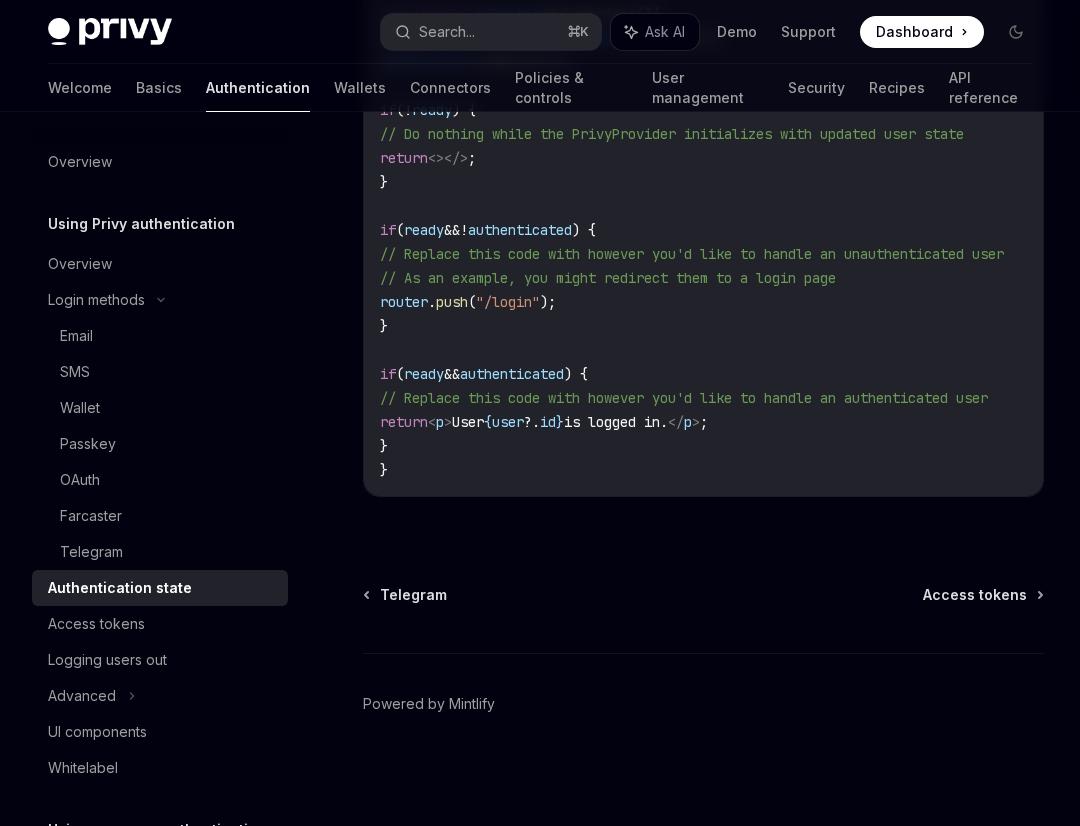 scroll, scrollTop: 876, scrollLeft: 0, axis: vertical 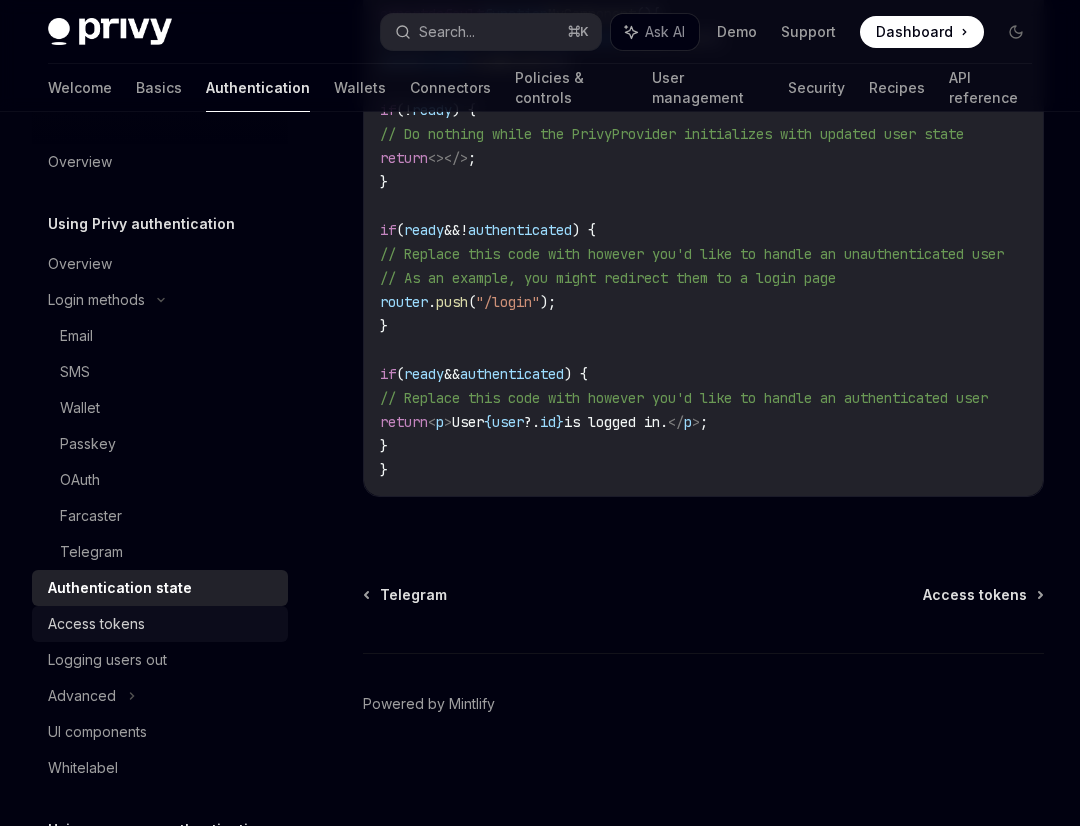 click on "Access tokens" at bounding box center [162, 624] 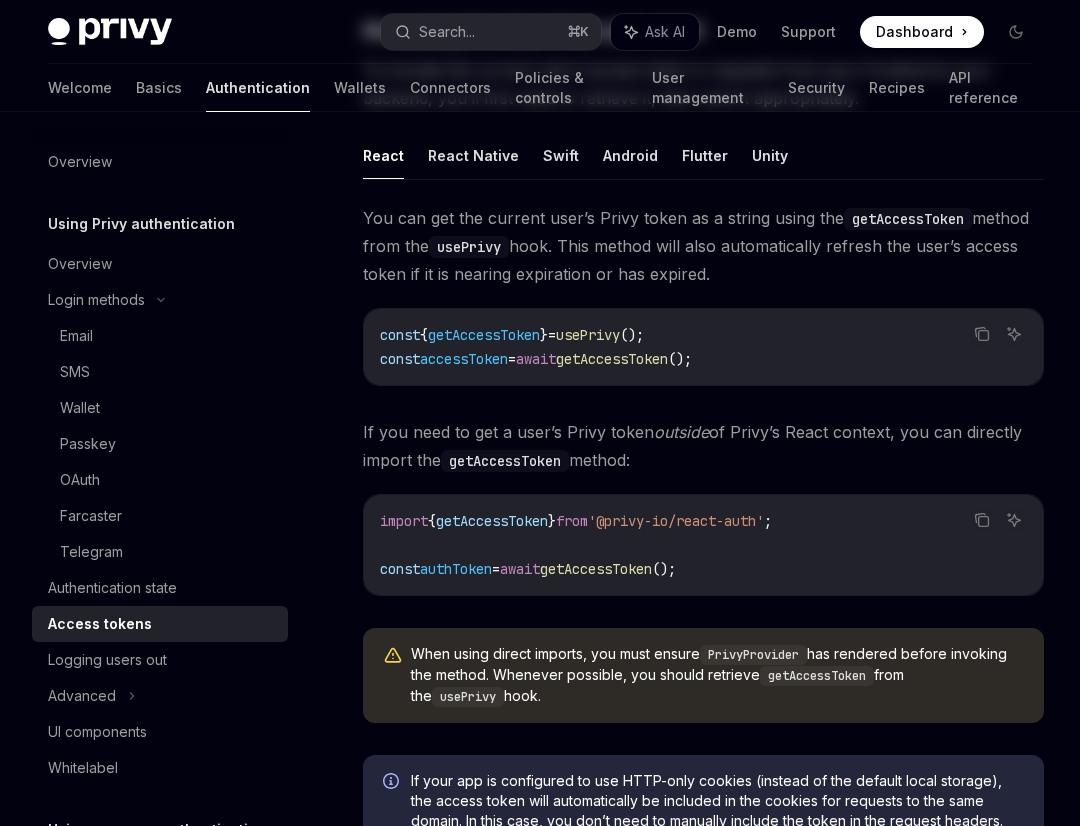 scroll, scrollTop: 0, scrollLeft: 0, axis: both 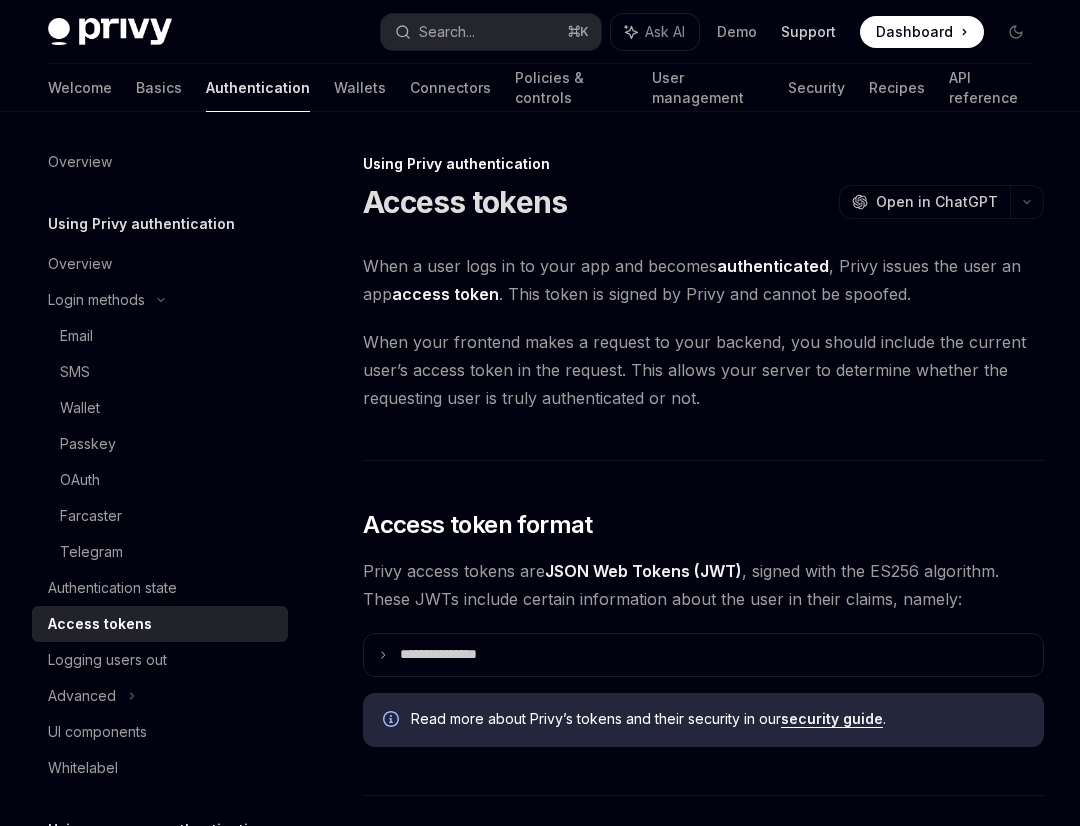 click on "Support" at bounding box center (808, 32) 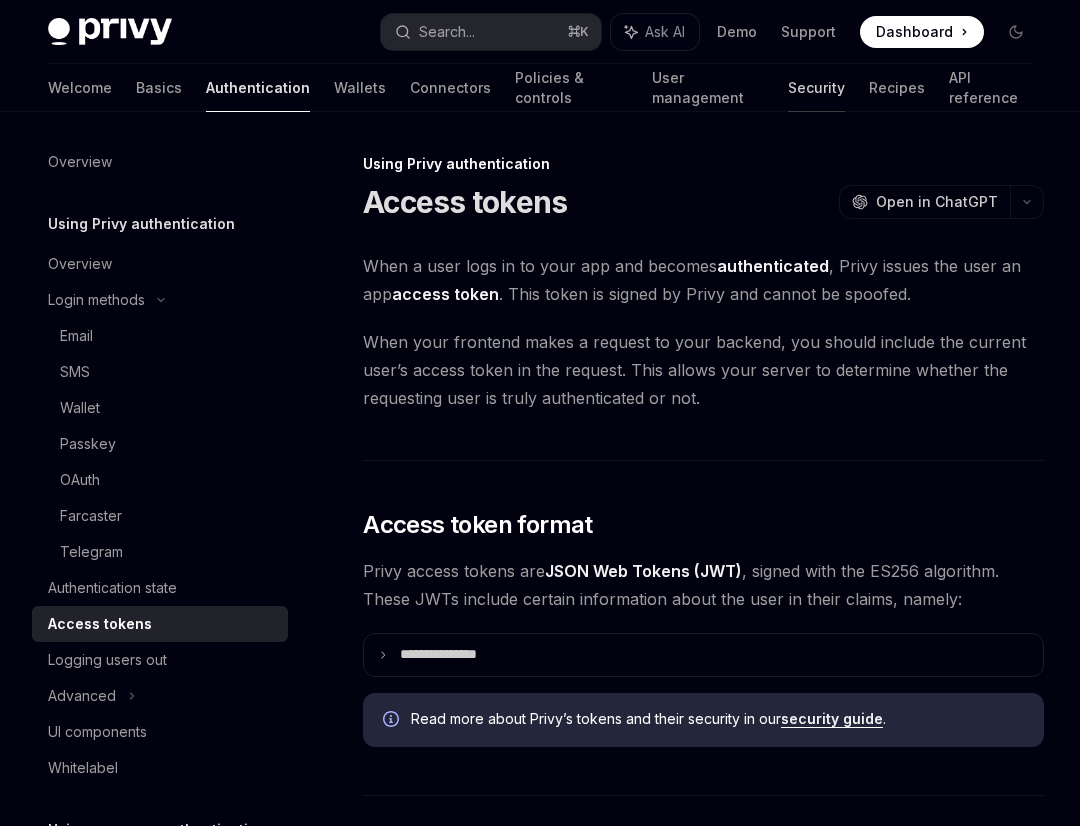 click on "Security" at bounding box center [816, 88] 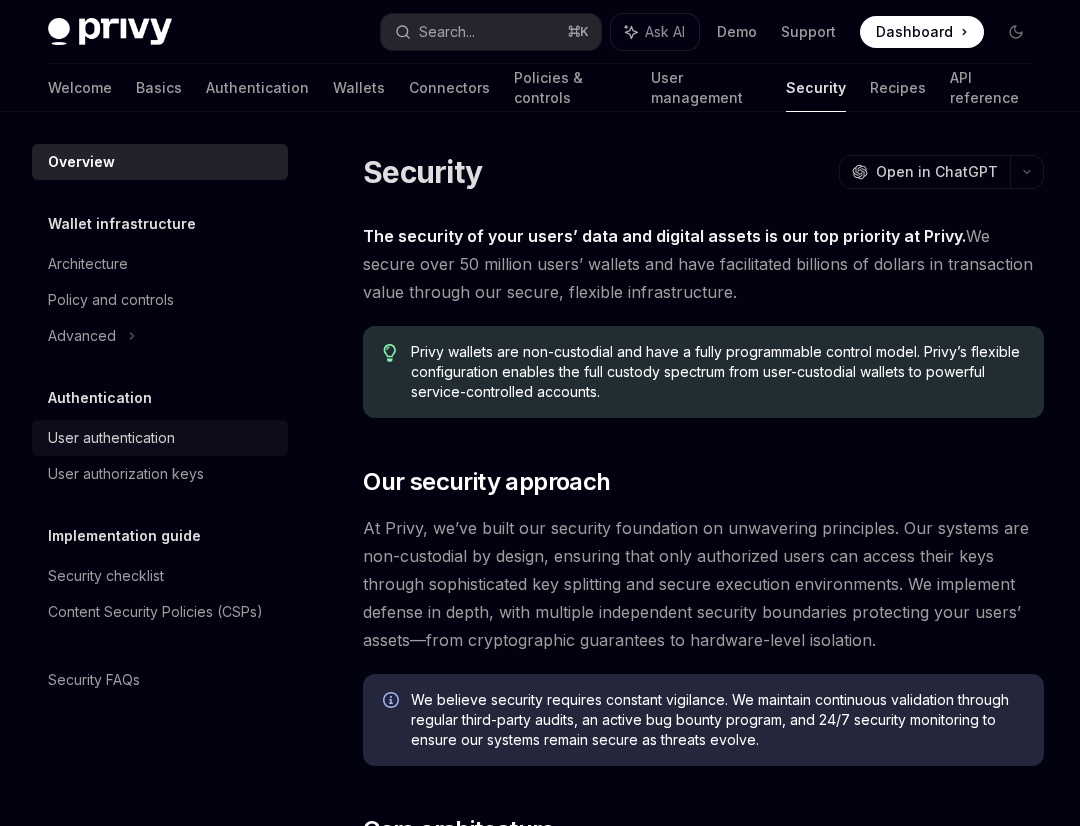 click on "User authentication" at bounding box center (160, 438) 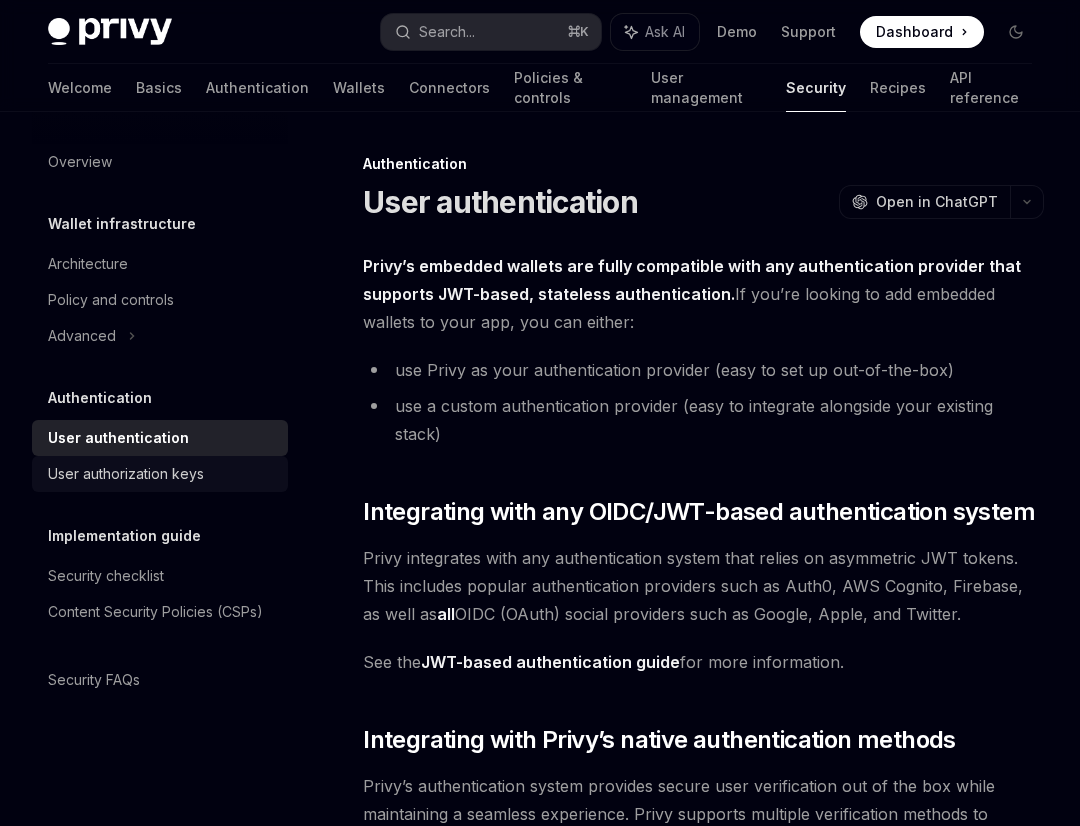 click on "User authorization keys" at bounding box center (126, 474) 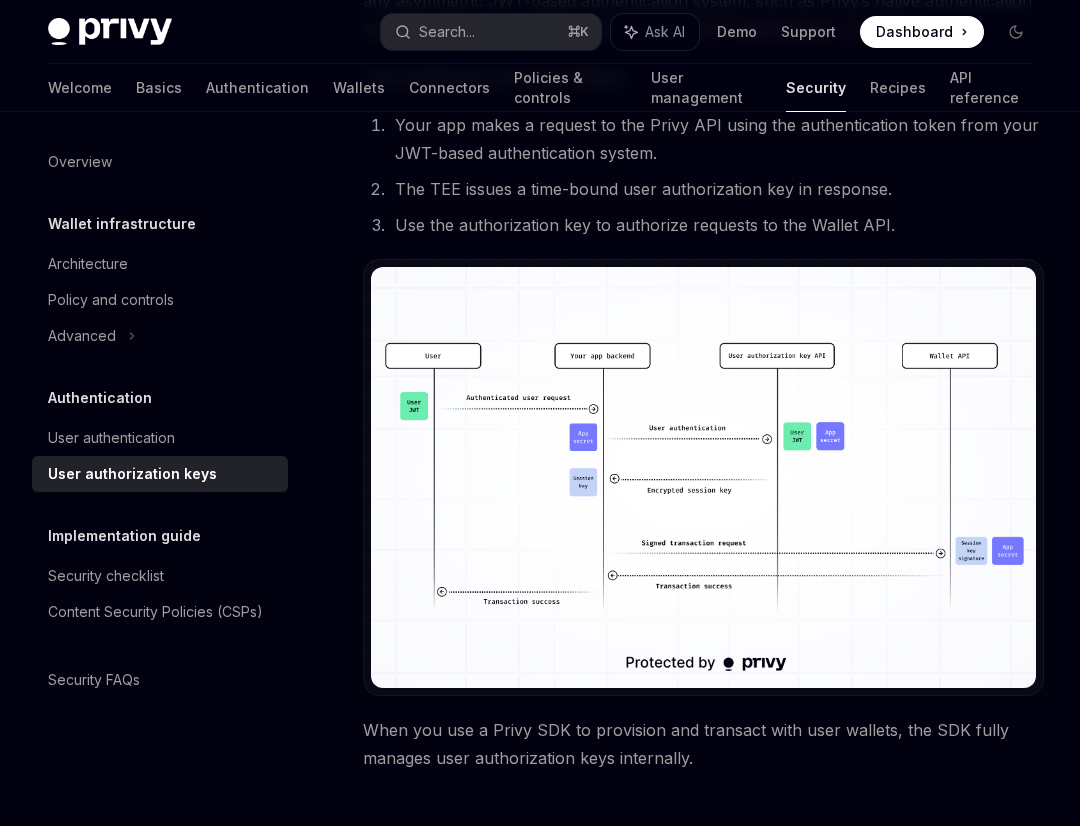 scroll, scrollTop: 1674, scrollLeft: 0, axis: vertical 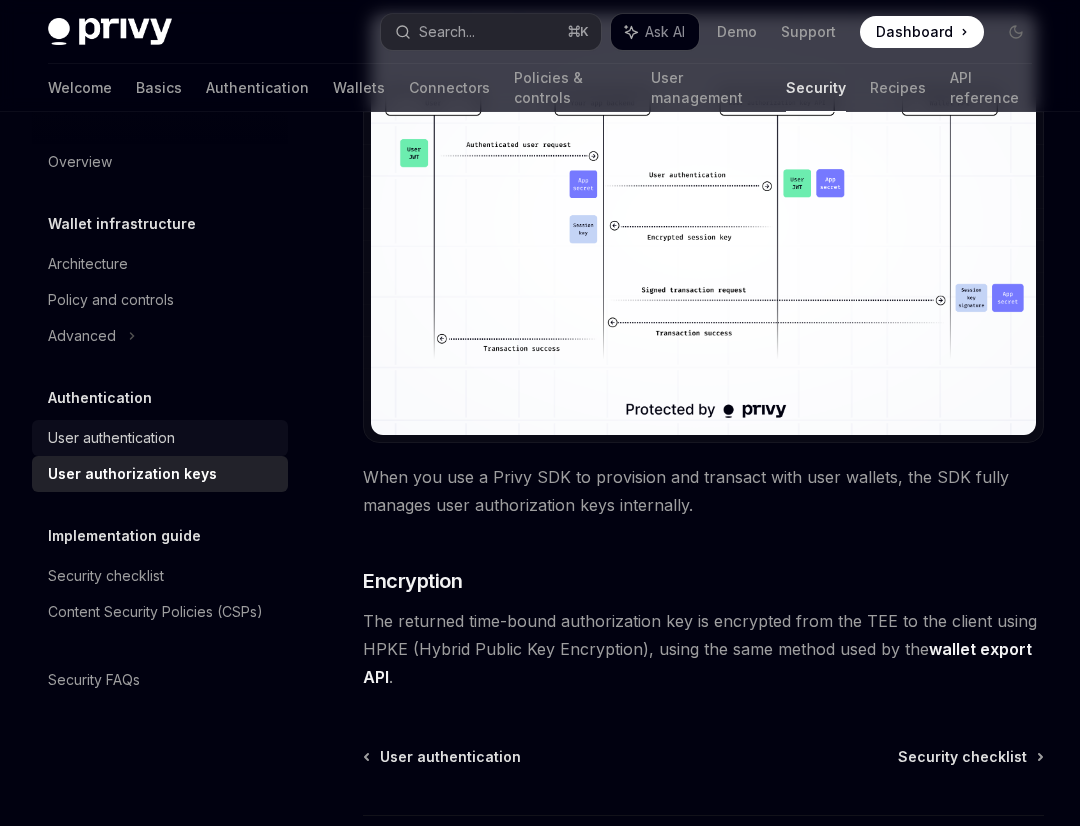 click on "User authentication" at bounding box center (111, 438) 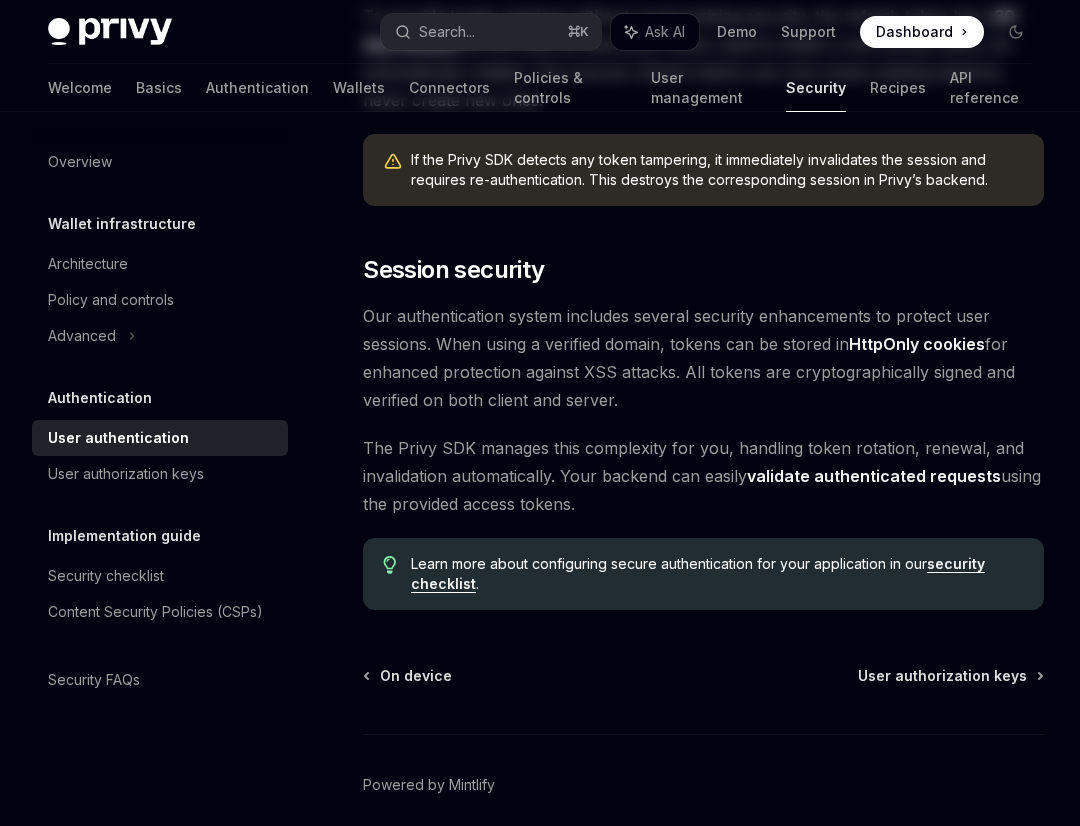 scroll, scrollTop: 0, scrollLeft: 0, axis: both 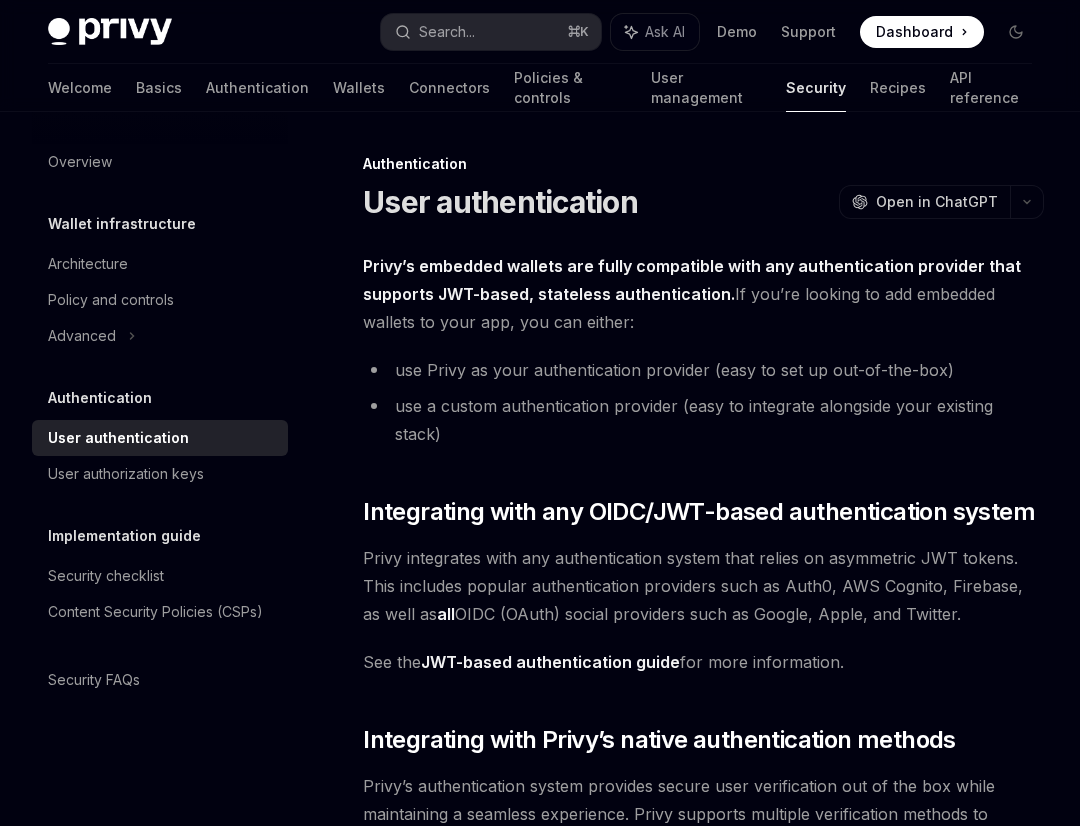 click on "JWT-based authentication guide" at bounding box center (550, 662) 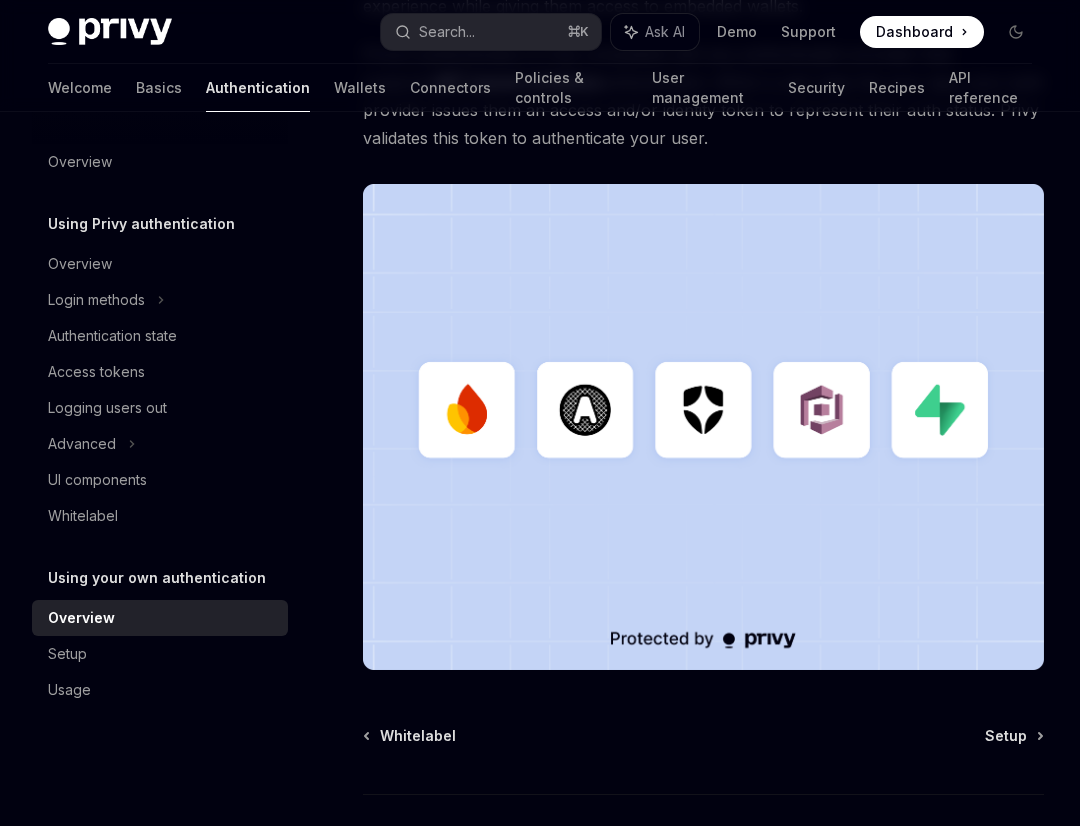 scroll, scrollTop: 569, scrollLeft: 0, axis: vertical 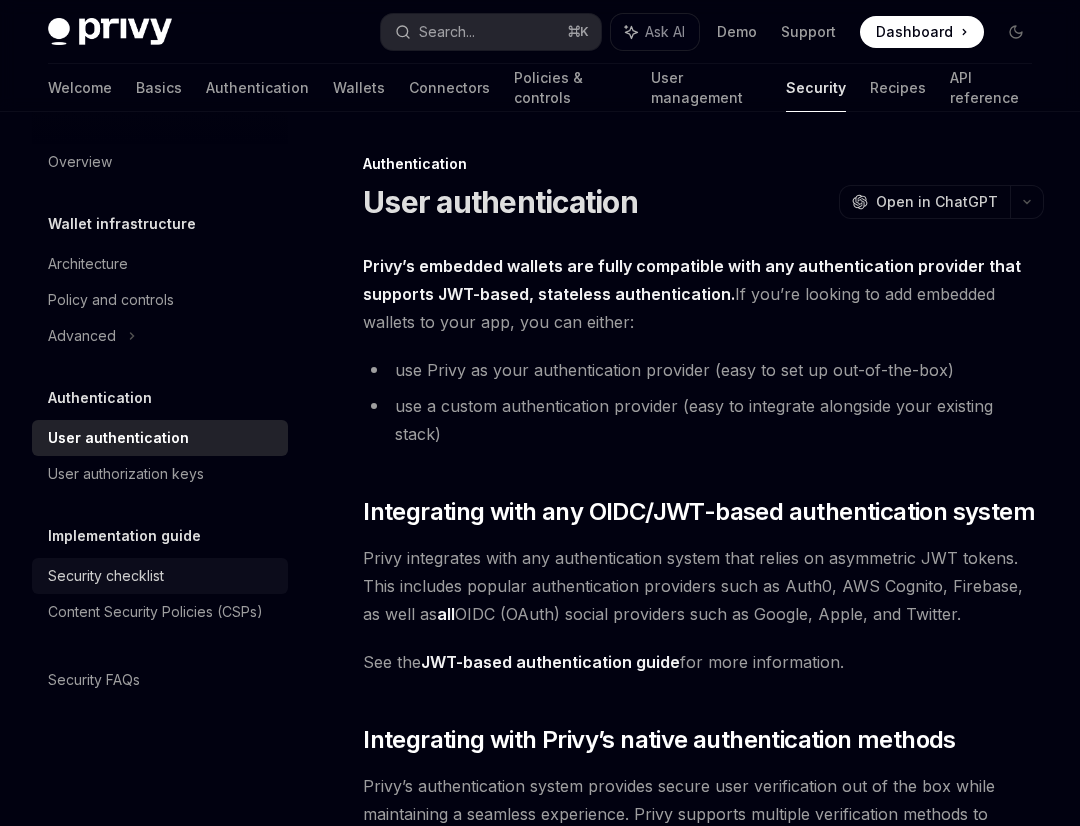 click on "Security checklist" at bounding box center [162, 576] 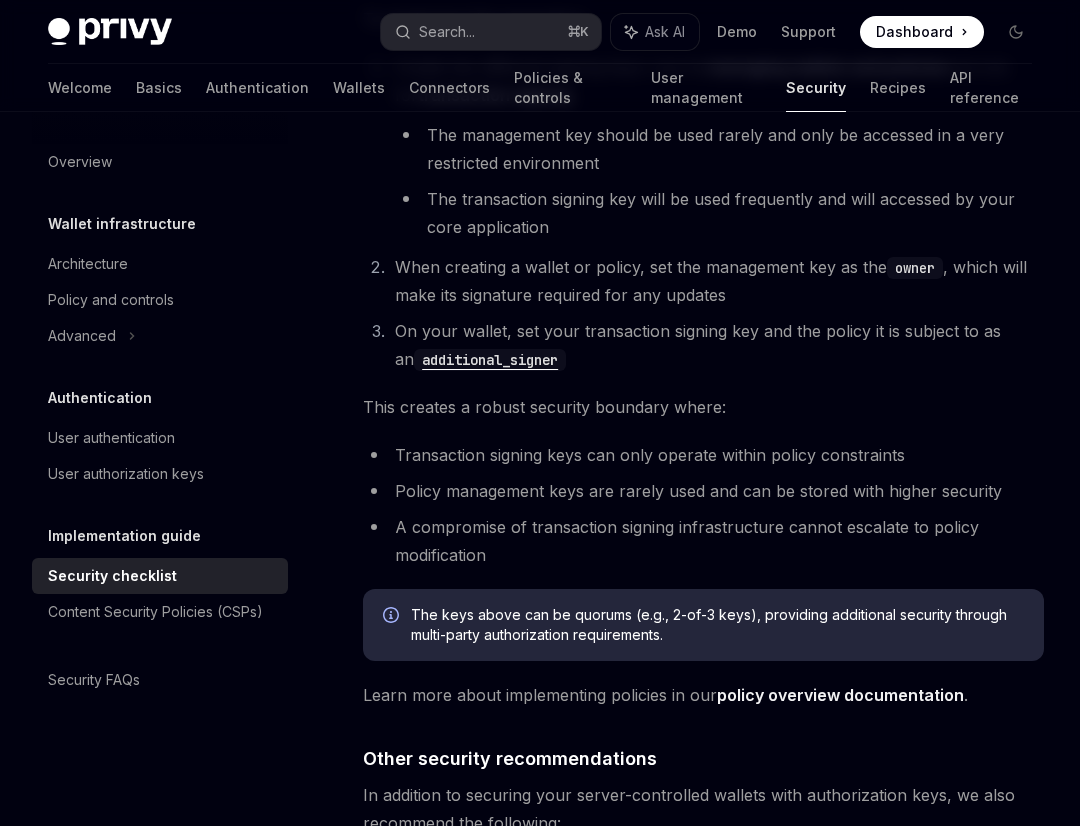 scroll, scrollTop: 4771, scrollLeft: 0, axis: vertical 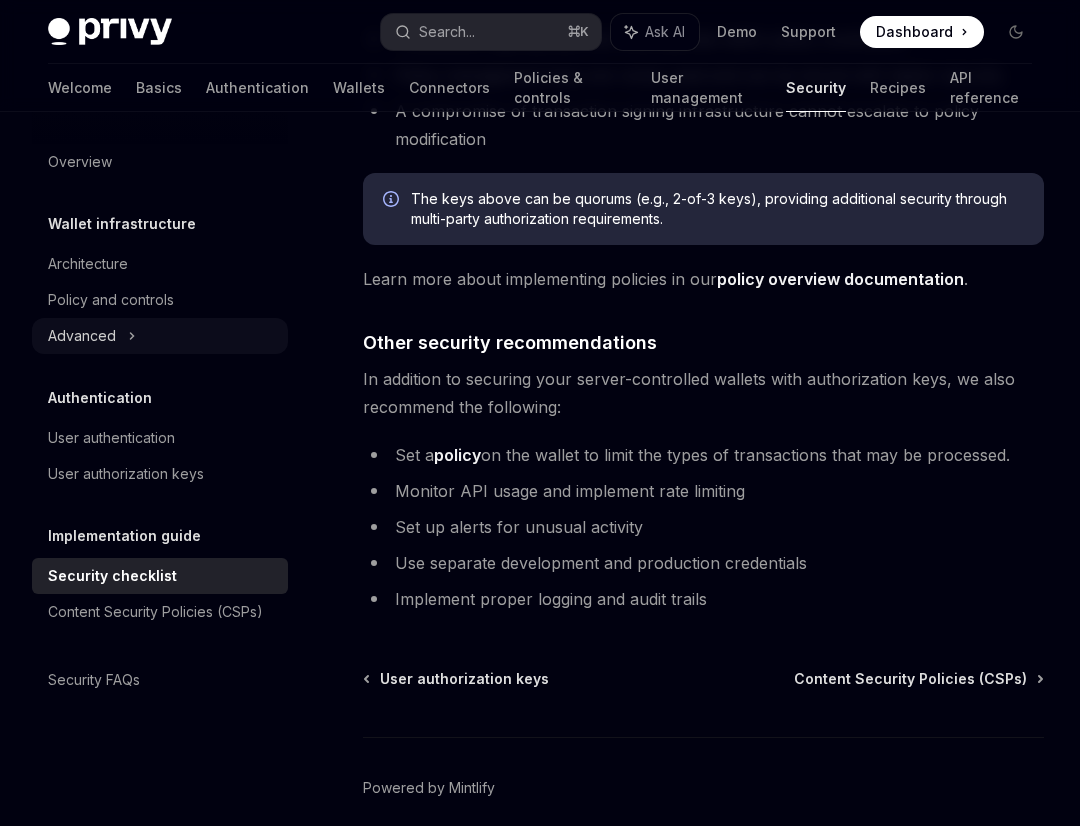 click on "Advanced" at bounding box center [160, 336] 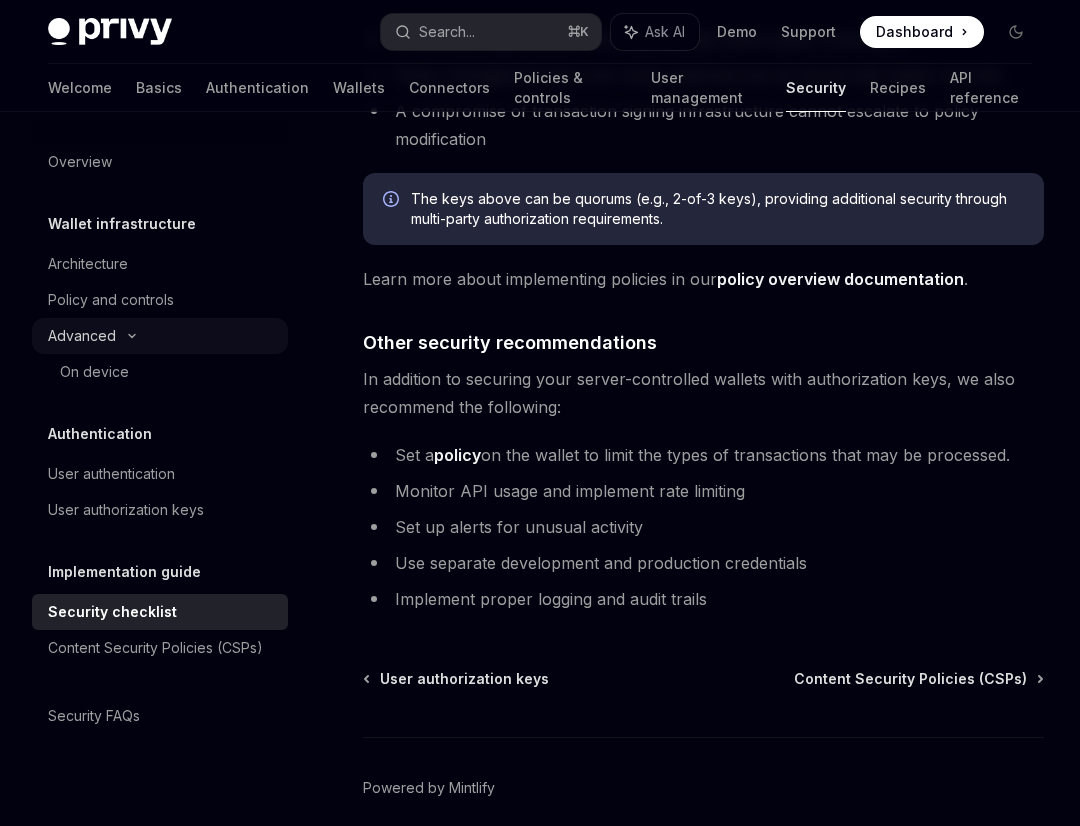 scroll, scrollTop: 0, scrollLeft: 0, axis: both 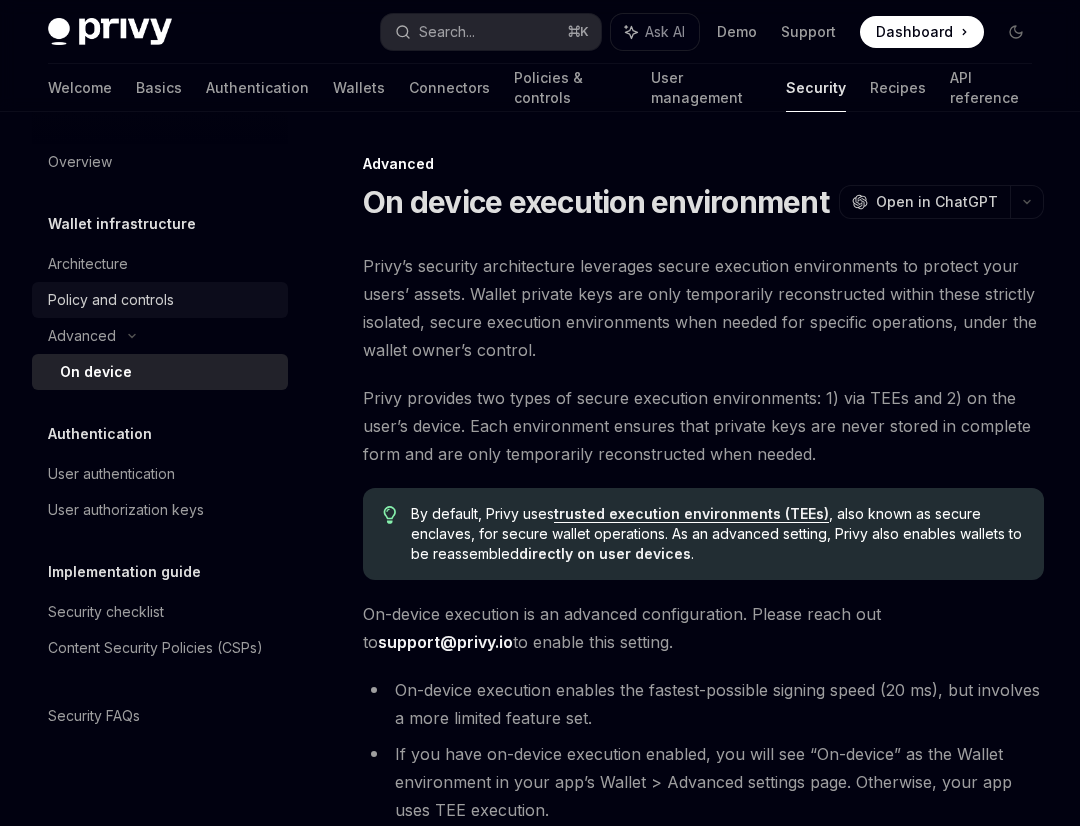 click on "Policy and controls" at bounding box center (162, 300) 